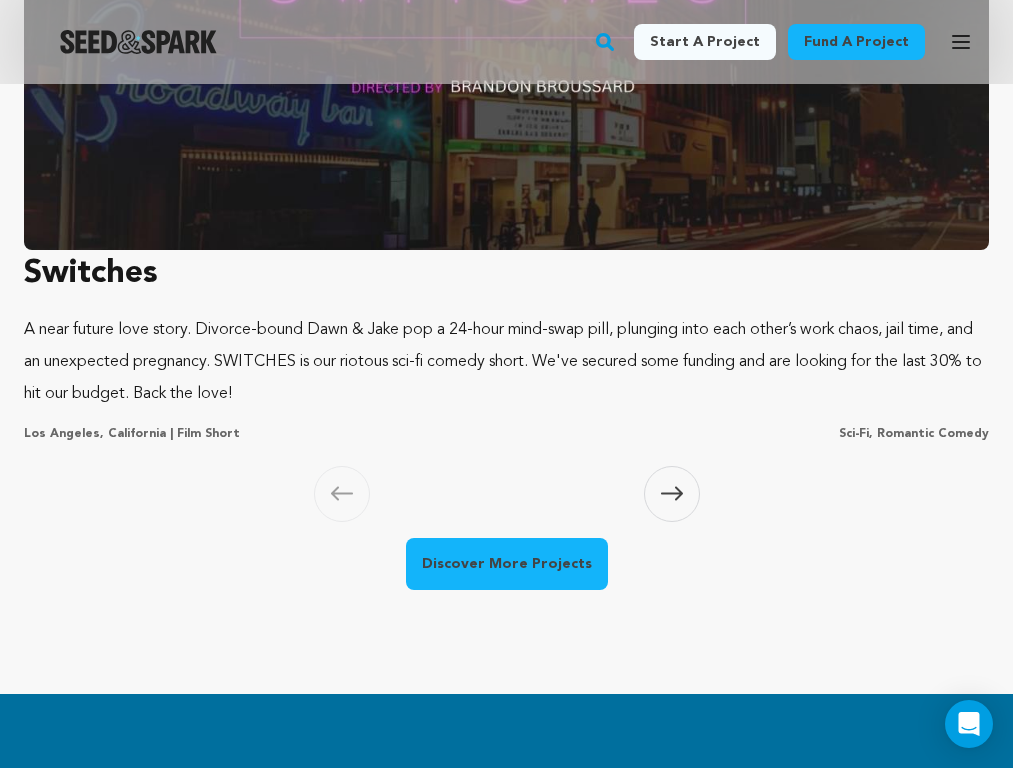 scroll, scrollTop: 2184, scrollLeft: 0, axis: vertical 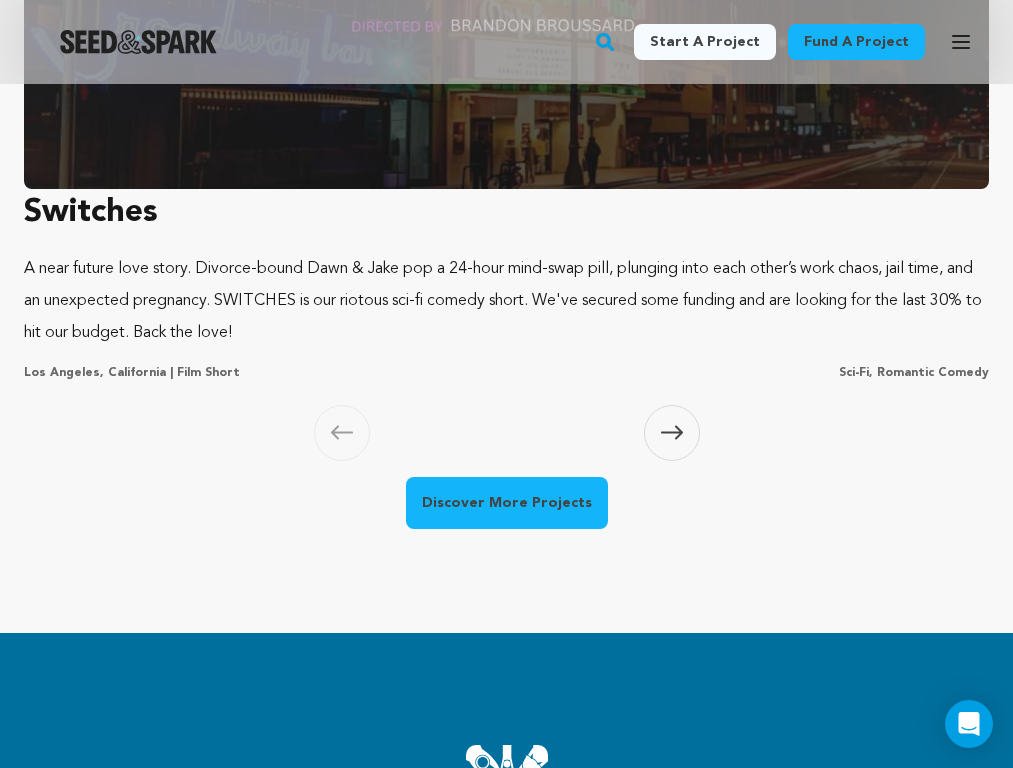 click on "Discover More Projects" at bounding box center (507, 503) 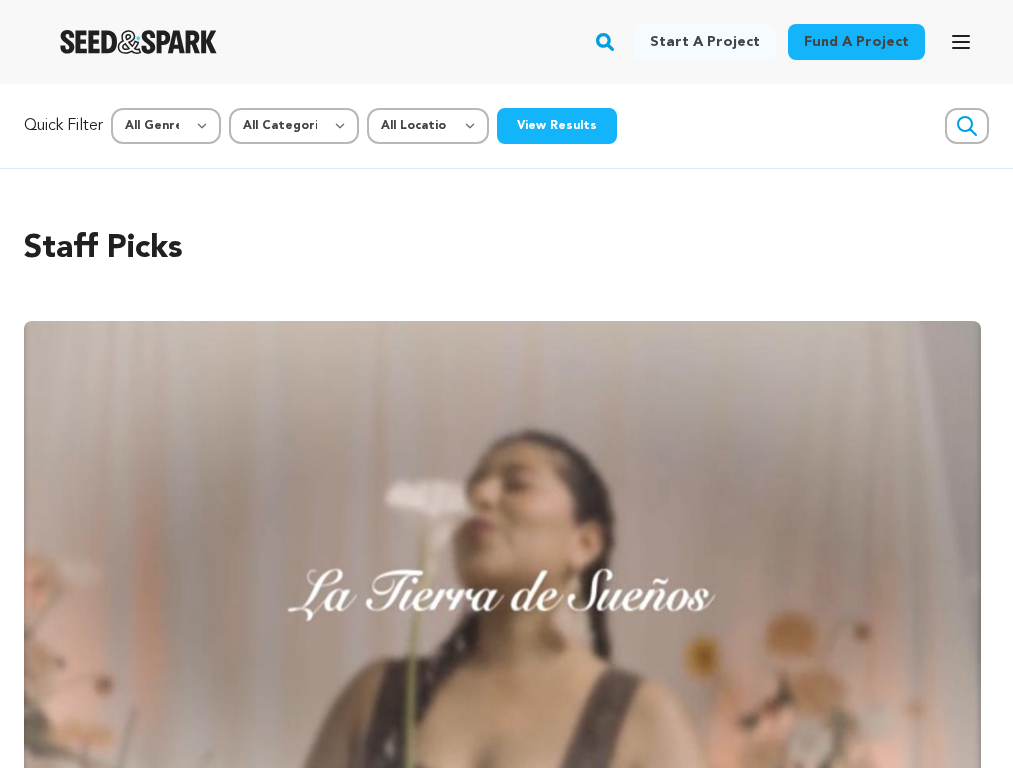 scroll, scrollTop: 0, scrollLeft: 0, axis: both 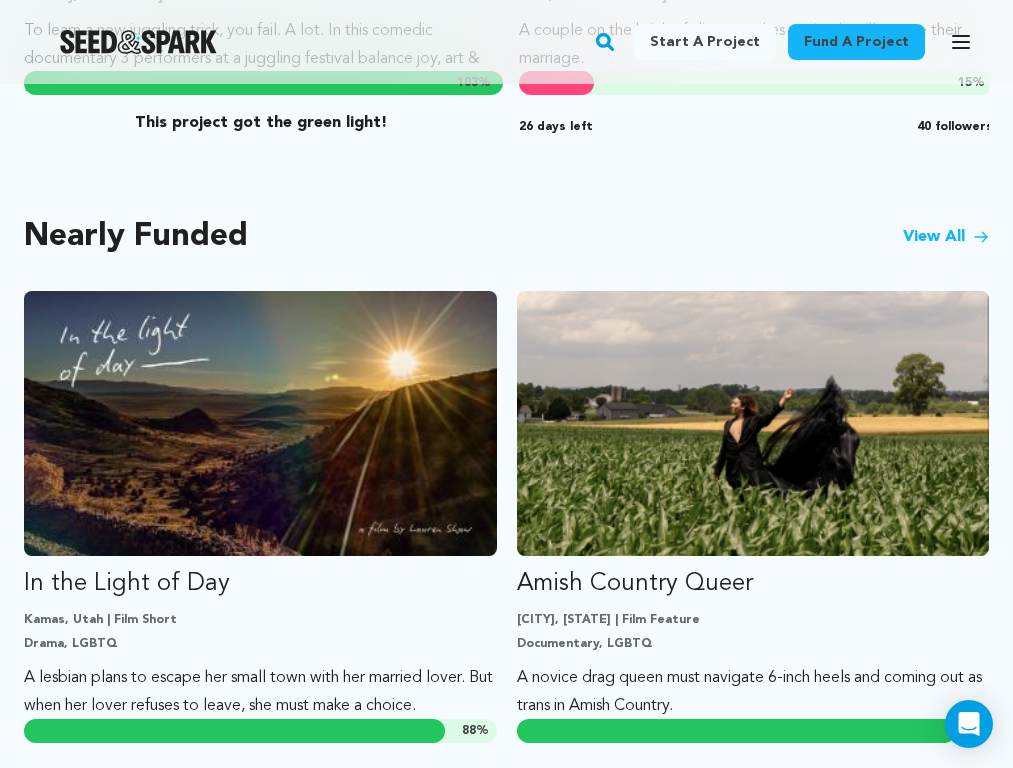 click on "Nearly Funded
View All" at bounding box center [506, 237] 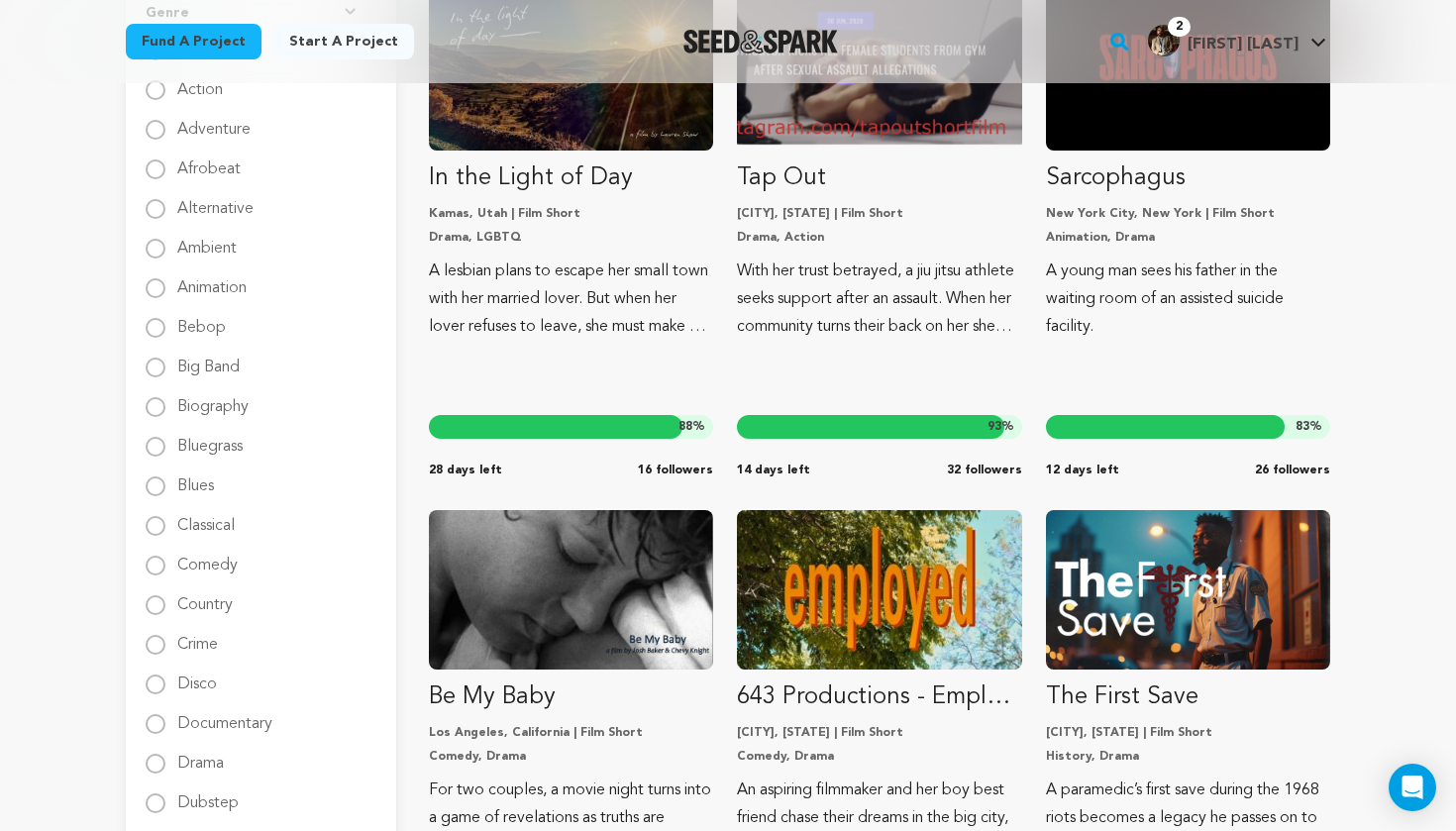 scroll, scrollTop: 358, scrollLeft: 0, axis: vertical 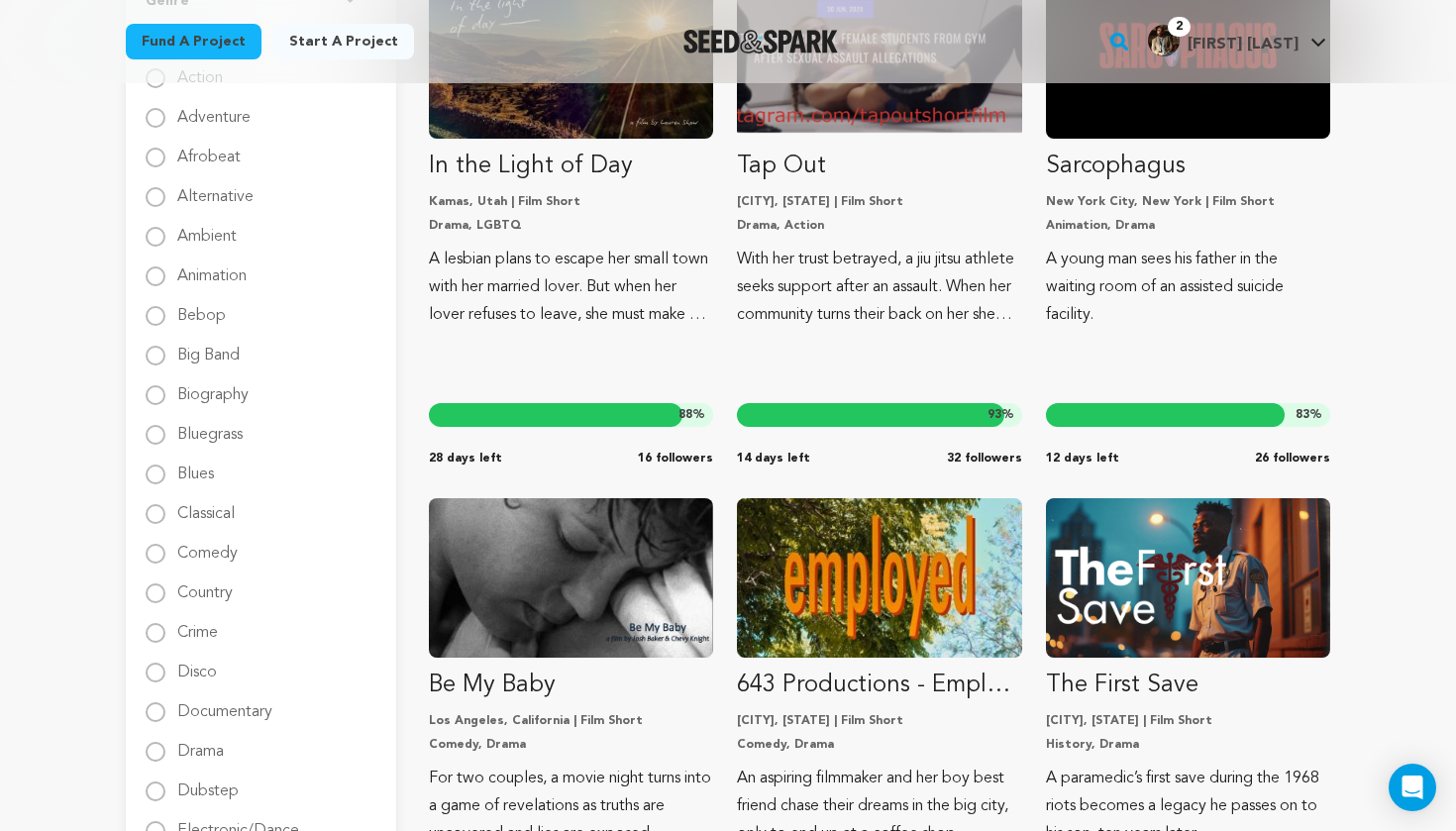 click on "Documentary" at bounding box center (156, 712) 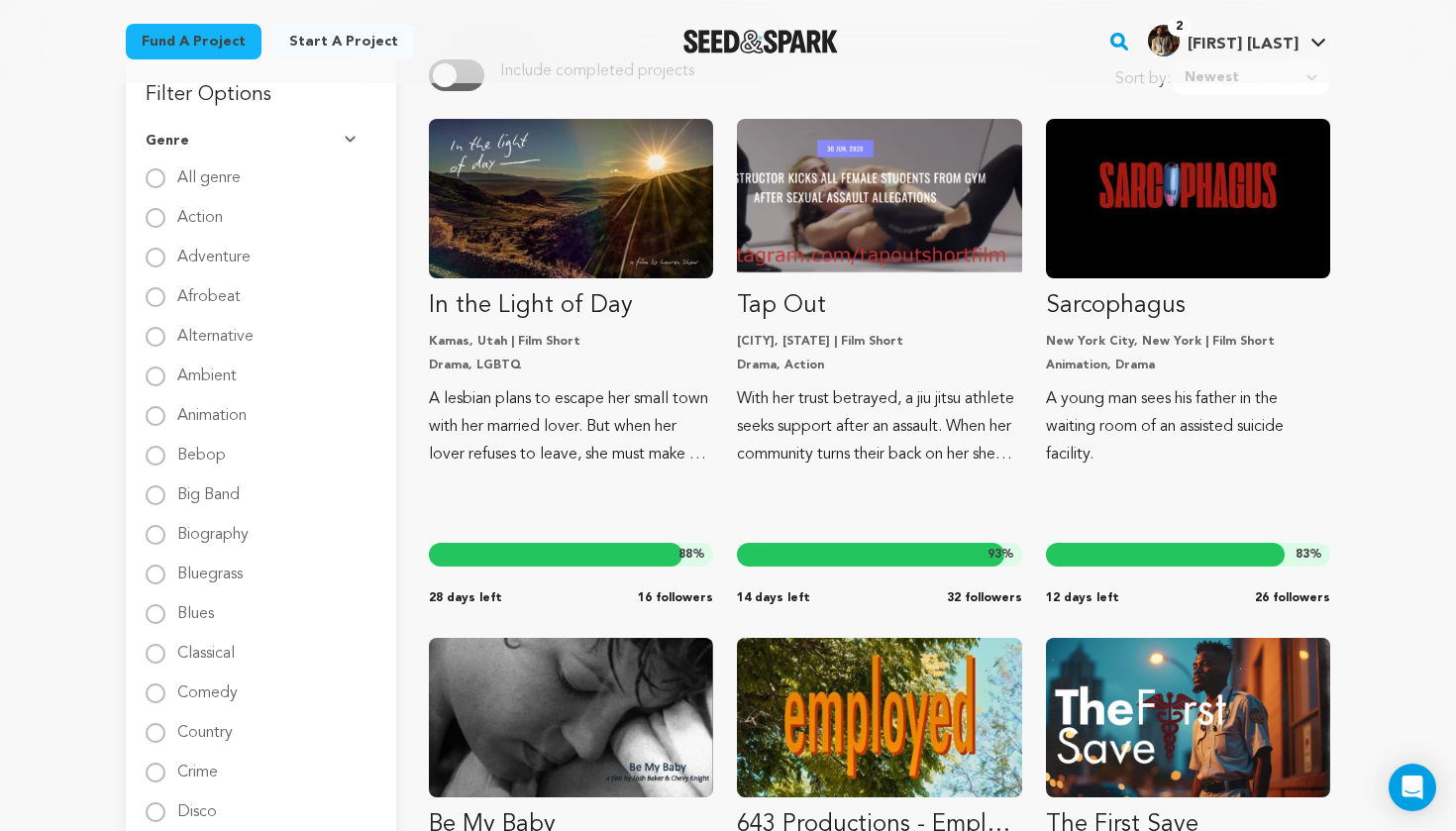 scroll, scrollTop: 0, scrollLeft: 0, axis: both 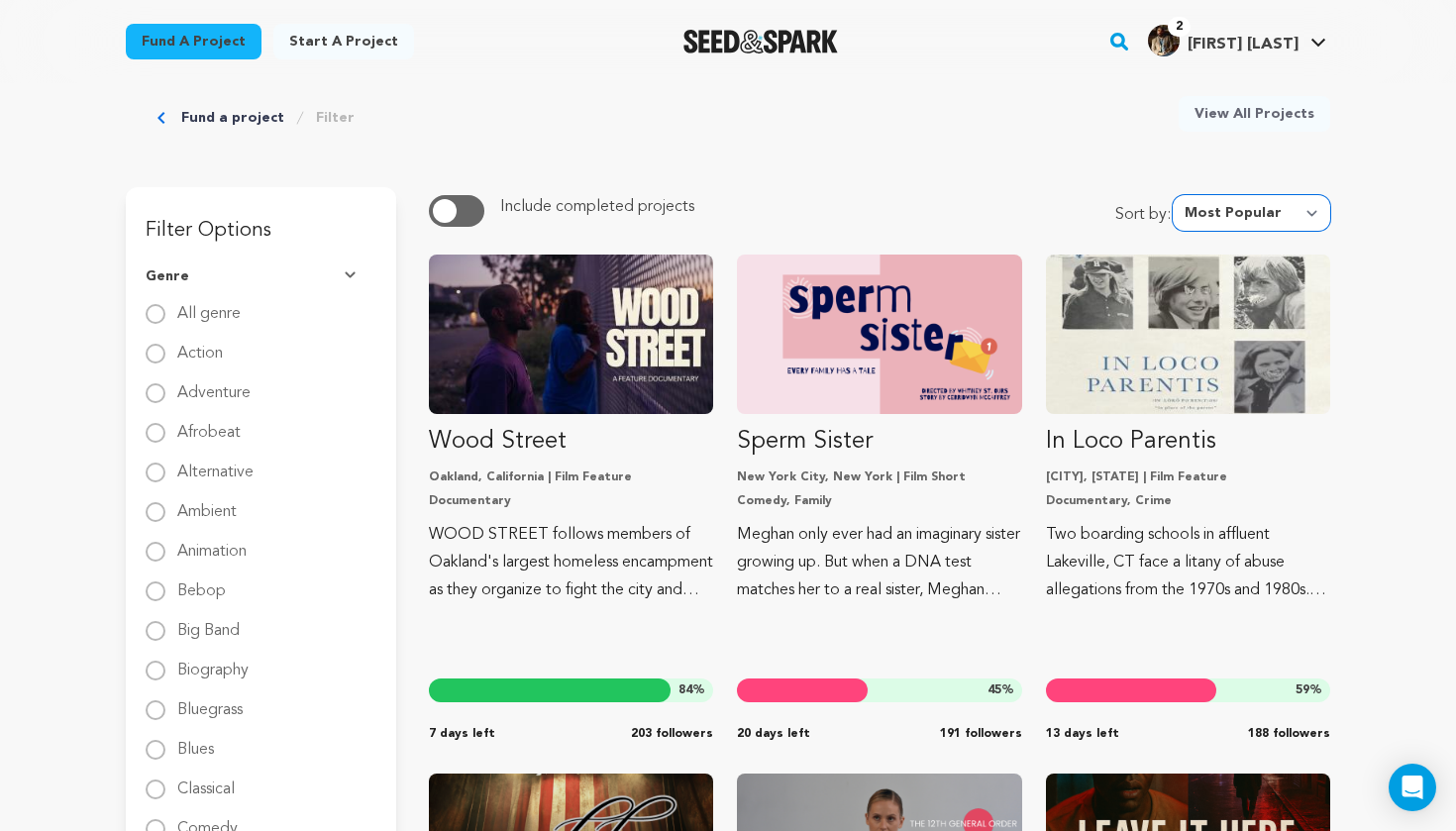 select on "most_funded" 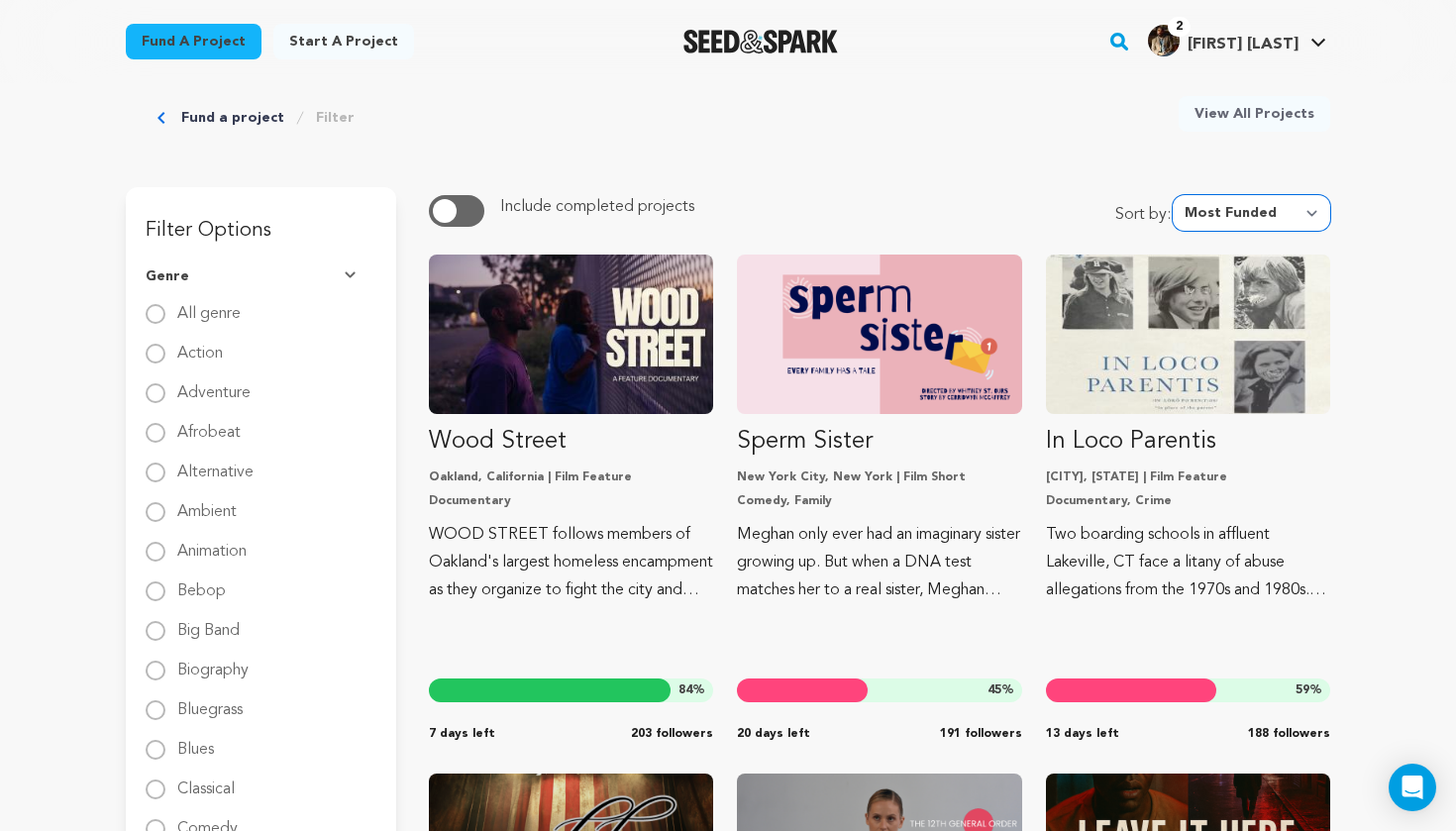 scroll, scrollTop: 0, scrollLeft: 0, axis: both 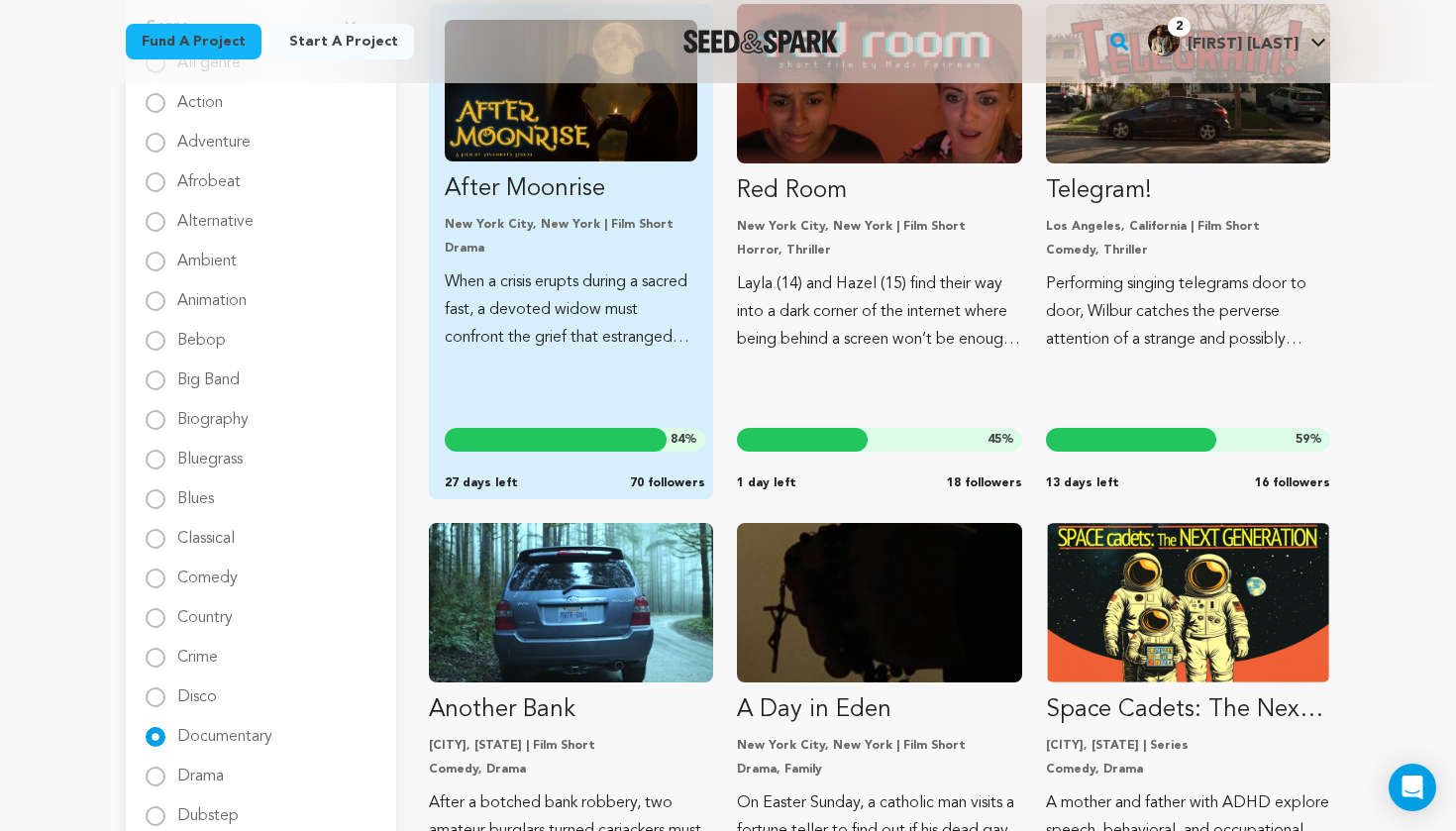 click on "After Moonrise
New York City, New York | Film Short
Drama
When a crisis erupts during a sacred fast, a devoted widow must confront the grief that estranged her from her controlling daughter.
84 %
27 days left
70 followers" at bounding box center (571, 185) 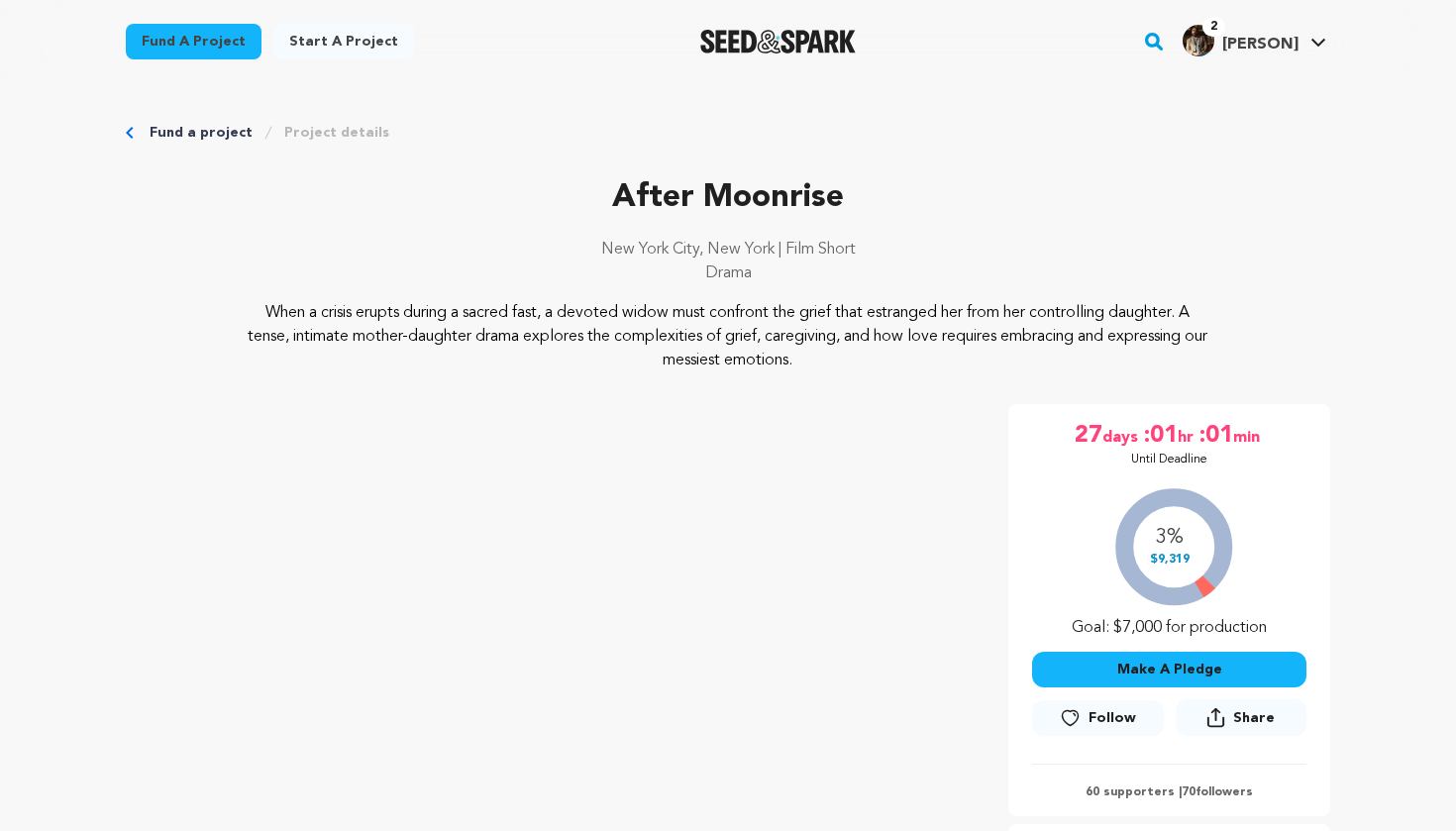 scroll, scrollTop: 0, scrollLeft: 0, axis: both 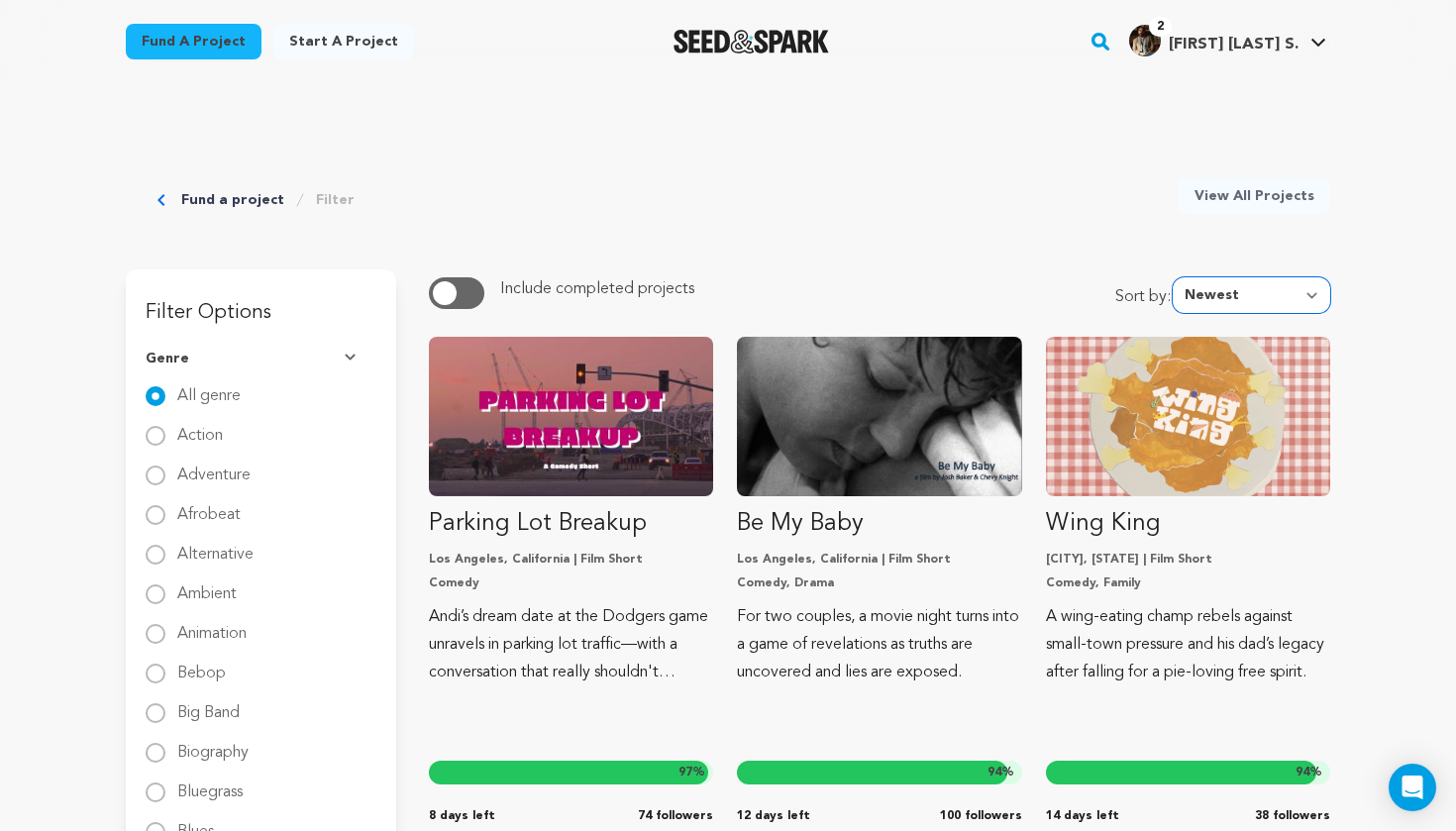 select on "amount_raised" 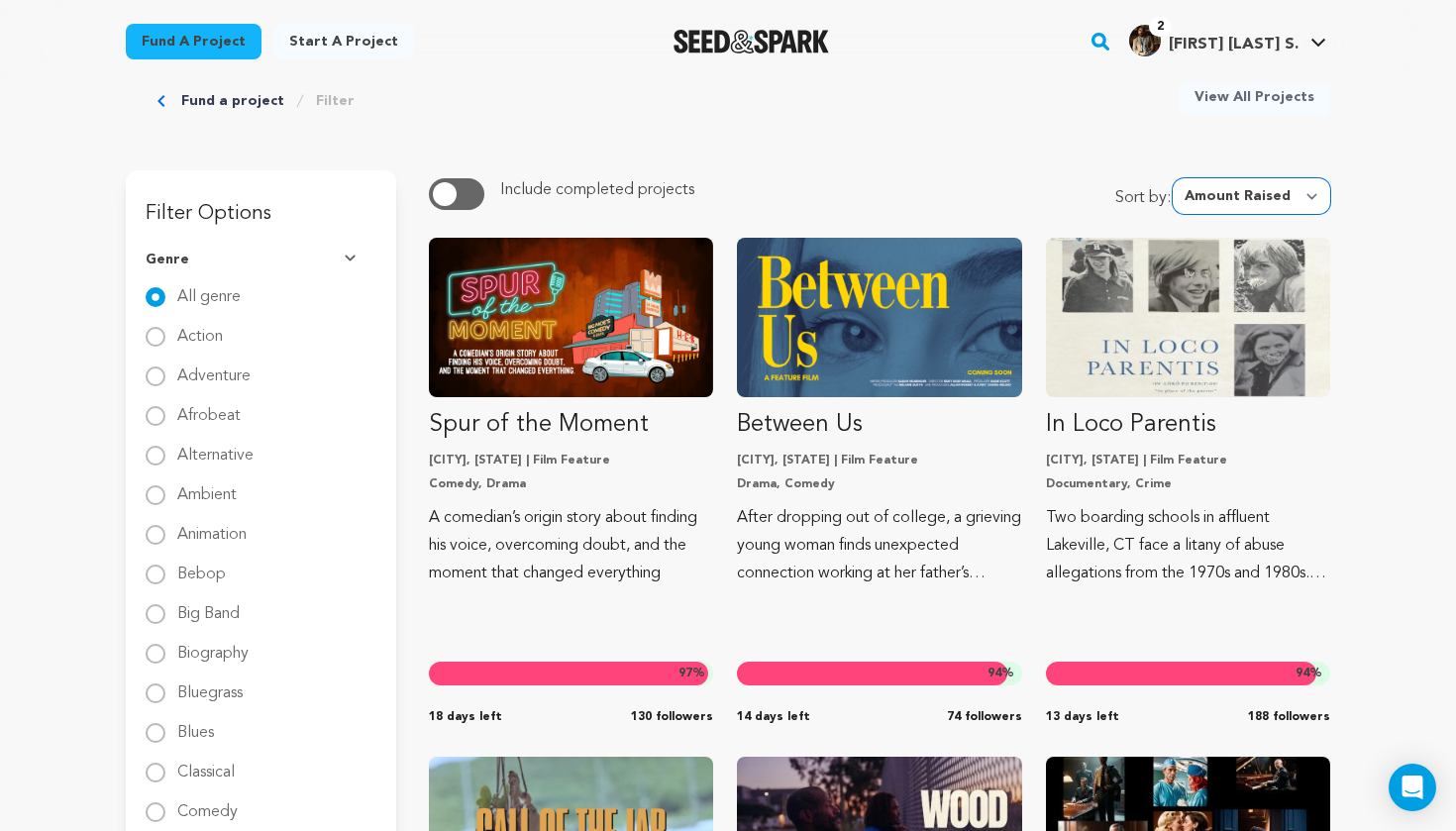scroll, scrollTop: 167, scrollLeft: 0, axis: vertical 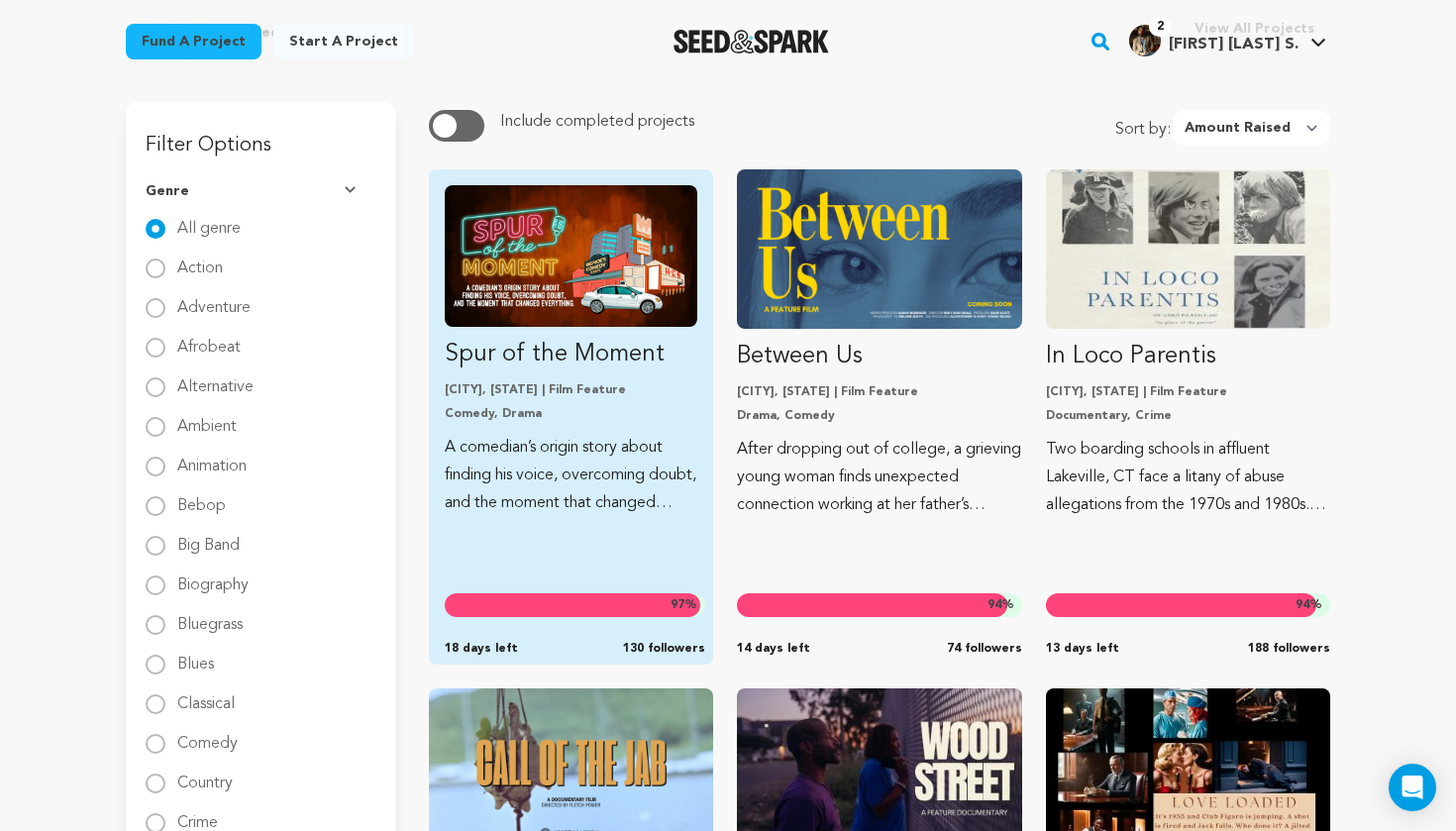 click on "Spur of the Moment" at bounding box center (571, 355) 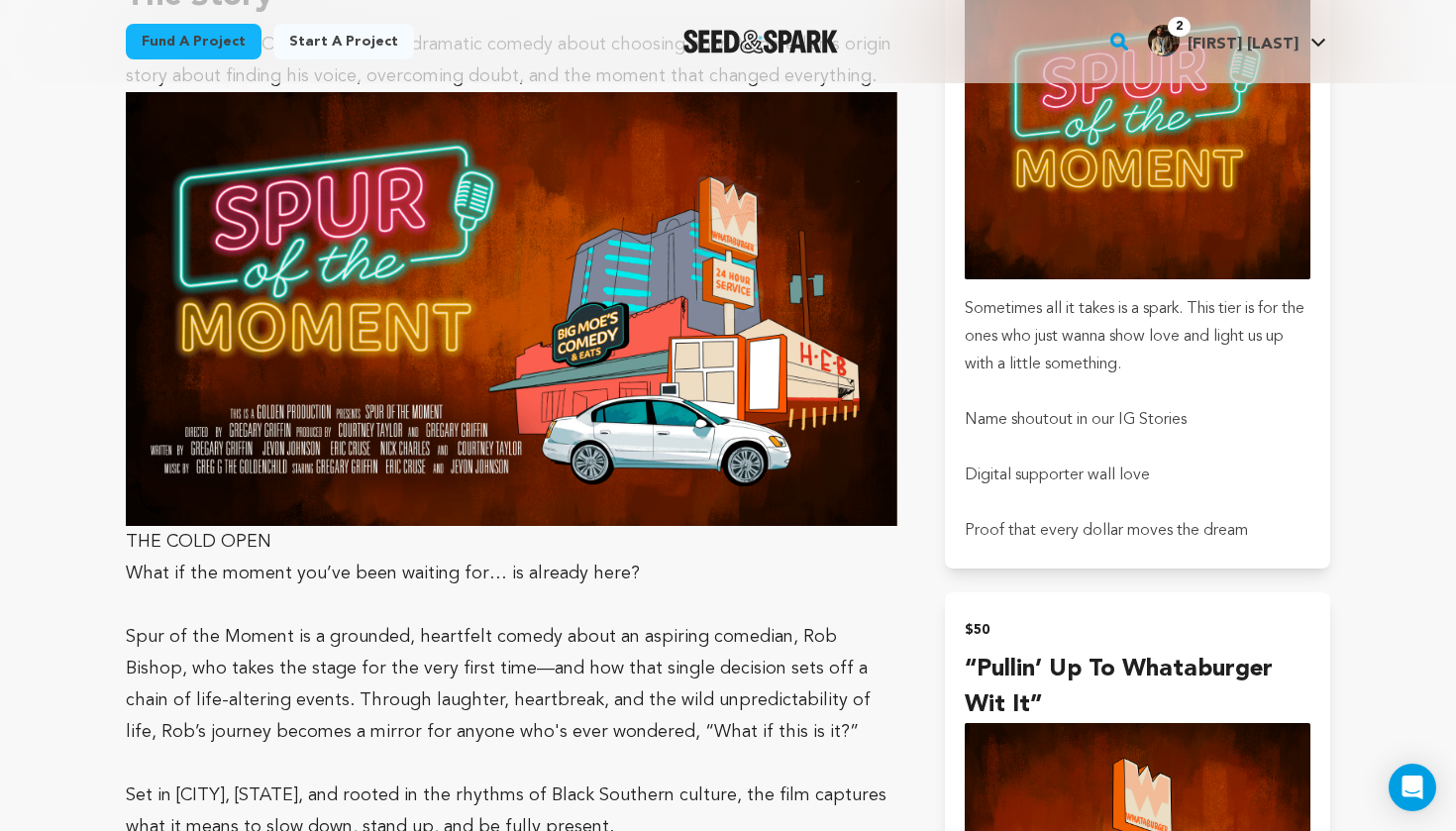 scroll, scrollTop: 1475, scrollLeft: 0, axis: vertical 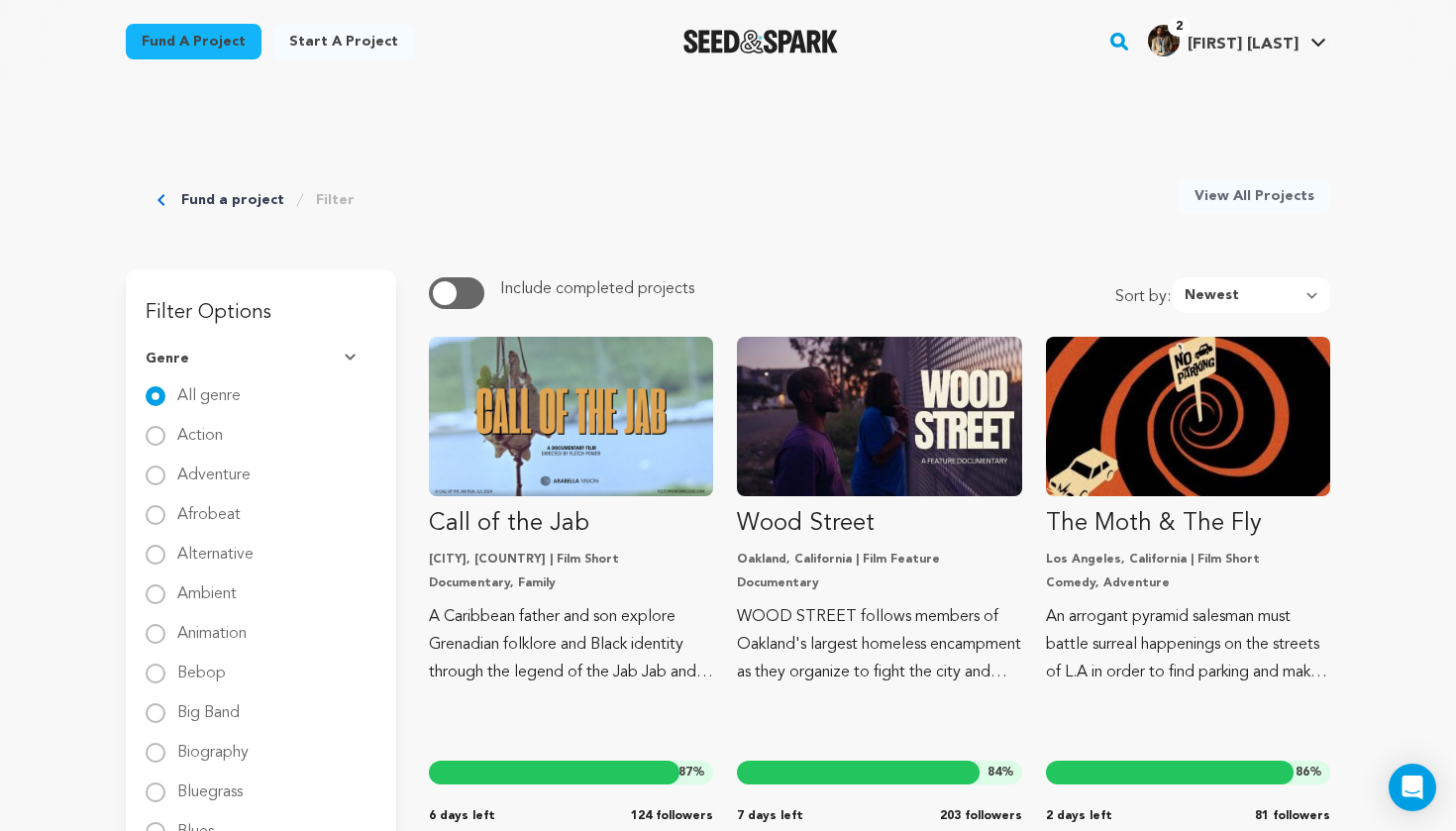 click on "Exclude completed projects
Include completed projects
Sort by:
Newest Most Popular Most Funded Trending Now Ending Now Amount Raised
Call of the Jab
[CITY], [STATE] | Film Short
Documentary, Family
A Caribbean father and son explore Grenadian folklore and Black identity through the legend of the Jab Jab and underwater visuals.
87" at bounding box center (880, 2064) 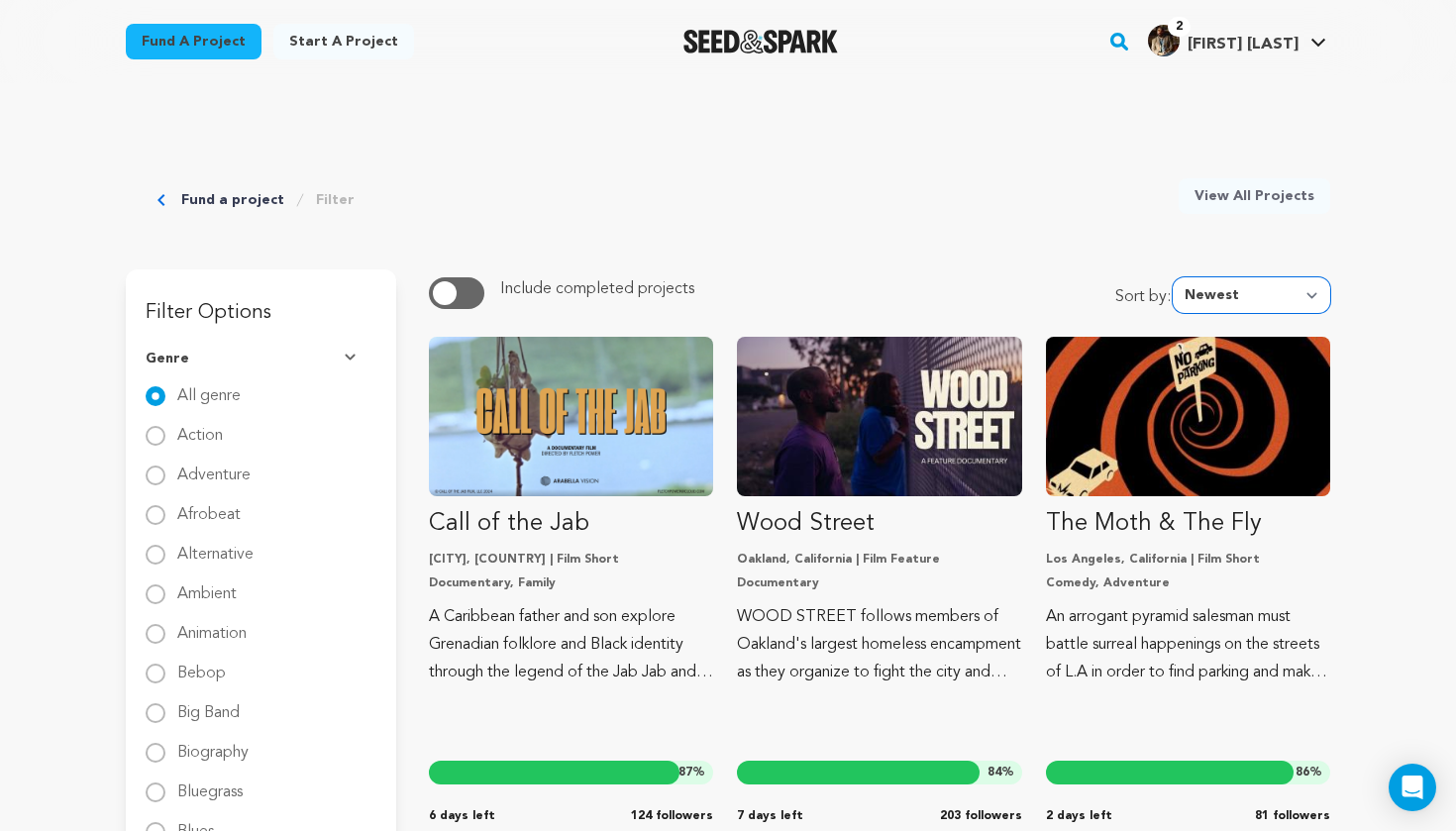 select on "amount_raised" 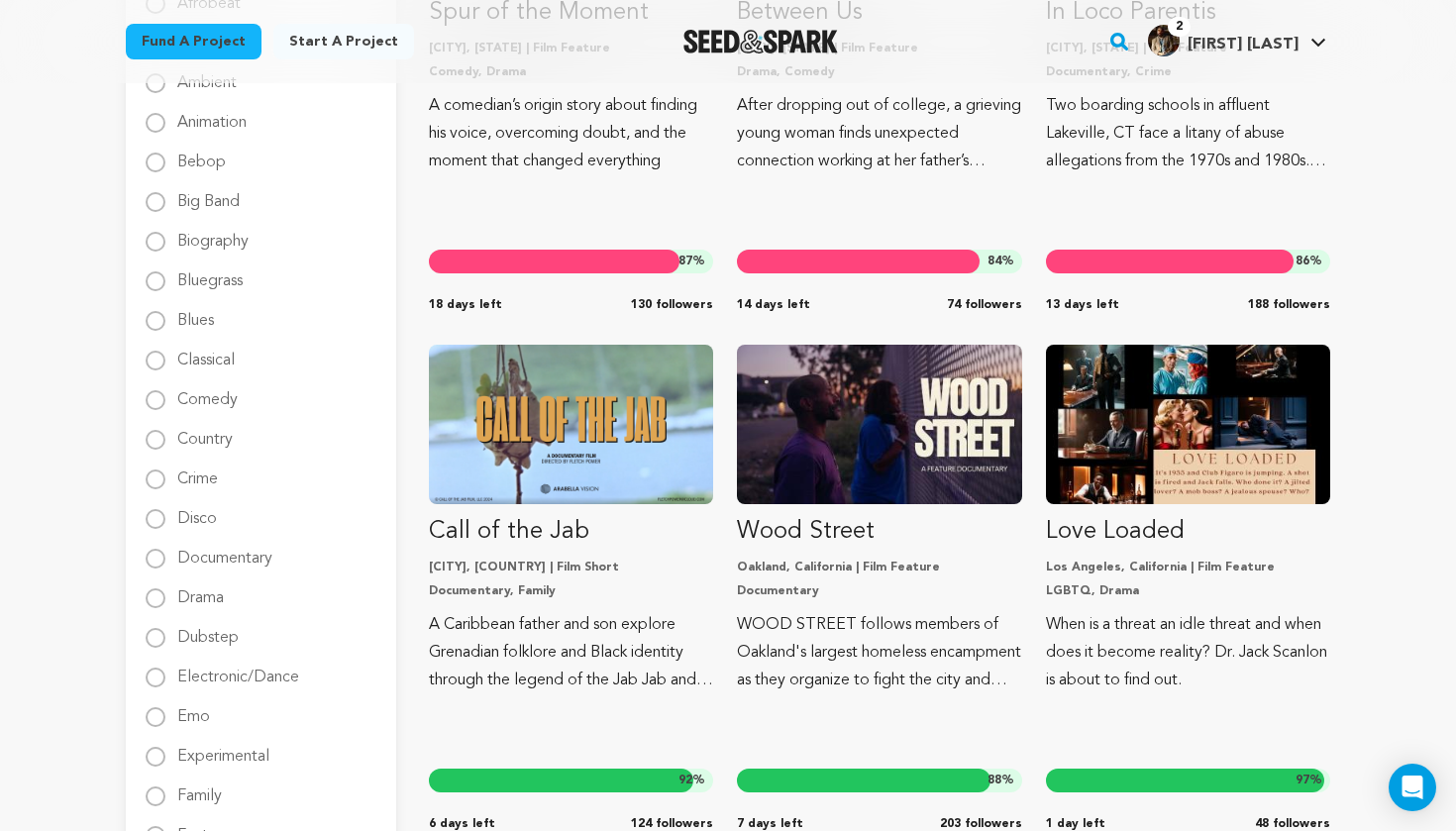 scroll, scrollTop: 299, scrollLeft: 0, axis: vertical 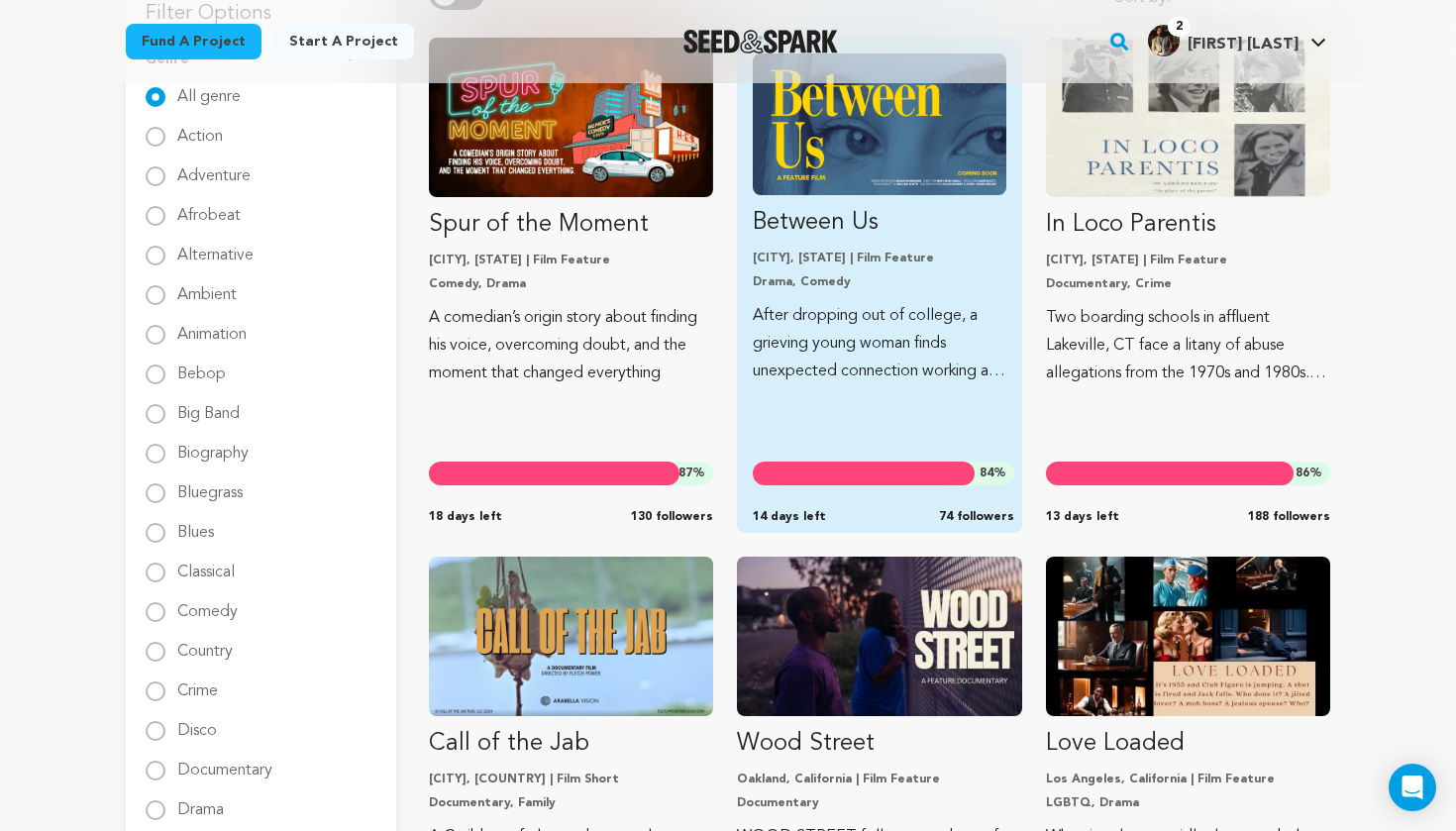 click on "Between Us" at bounding box center (879, 223) 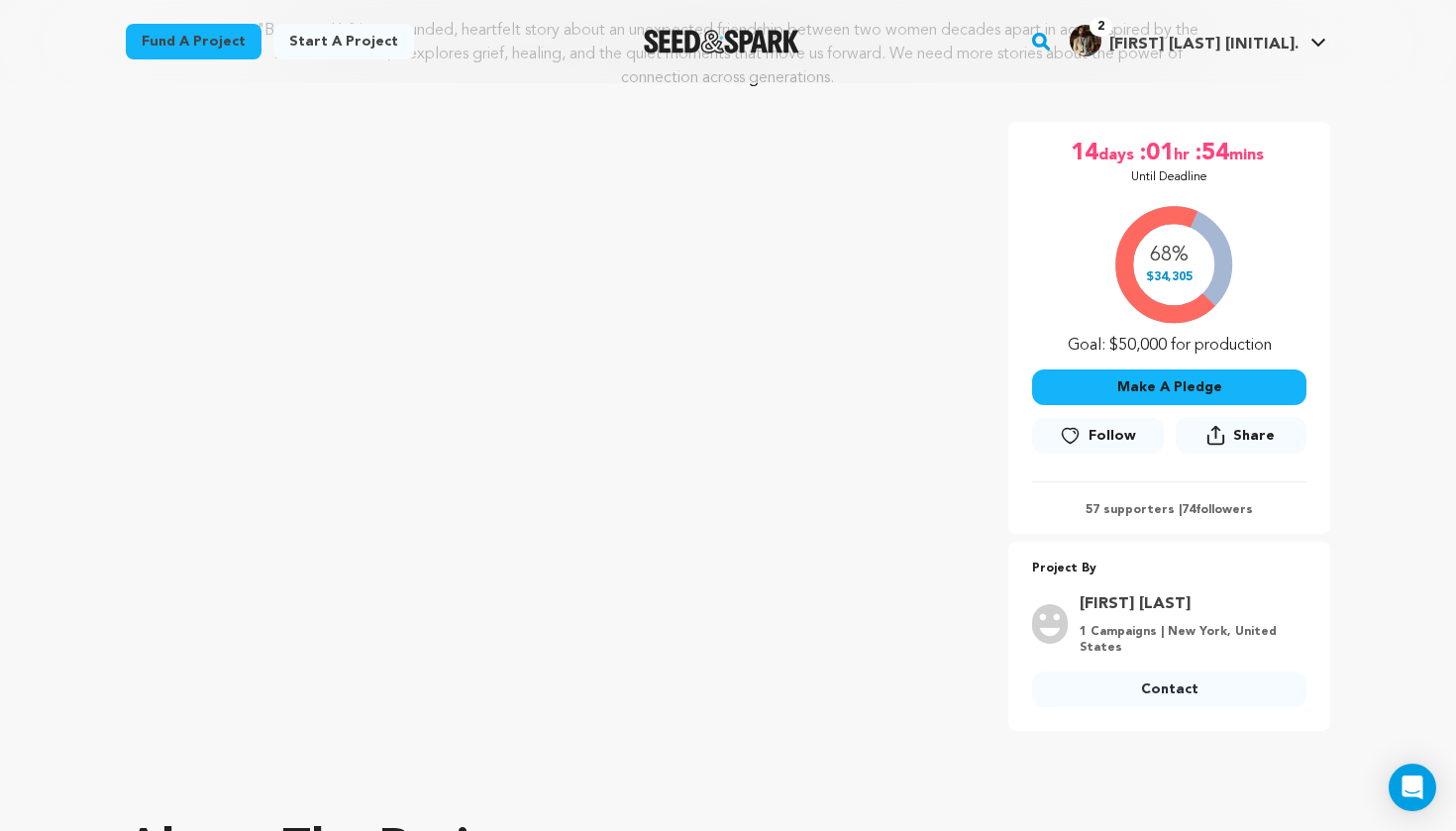 scroll, scrollTop: 277, scrollLeft: 0, axis: vertical 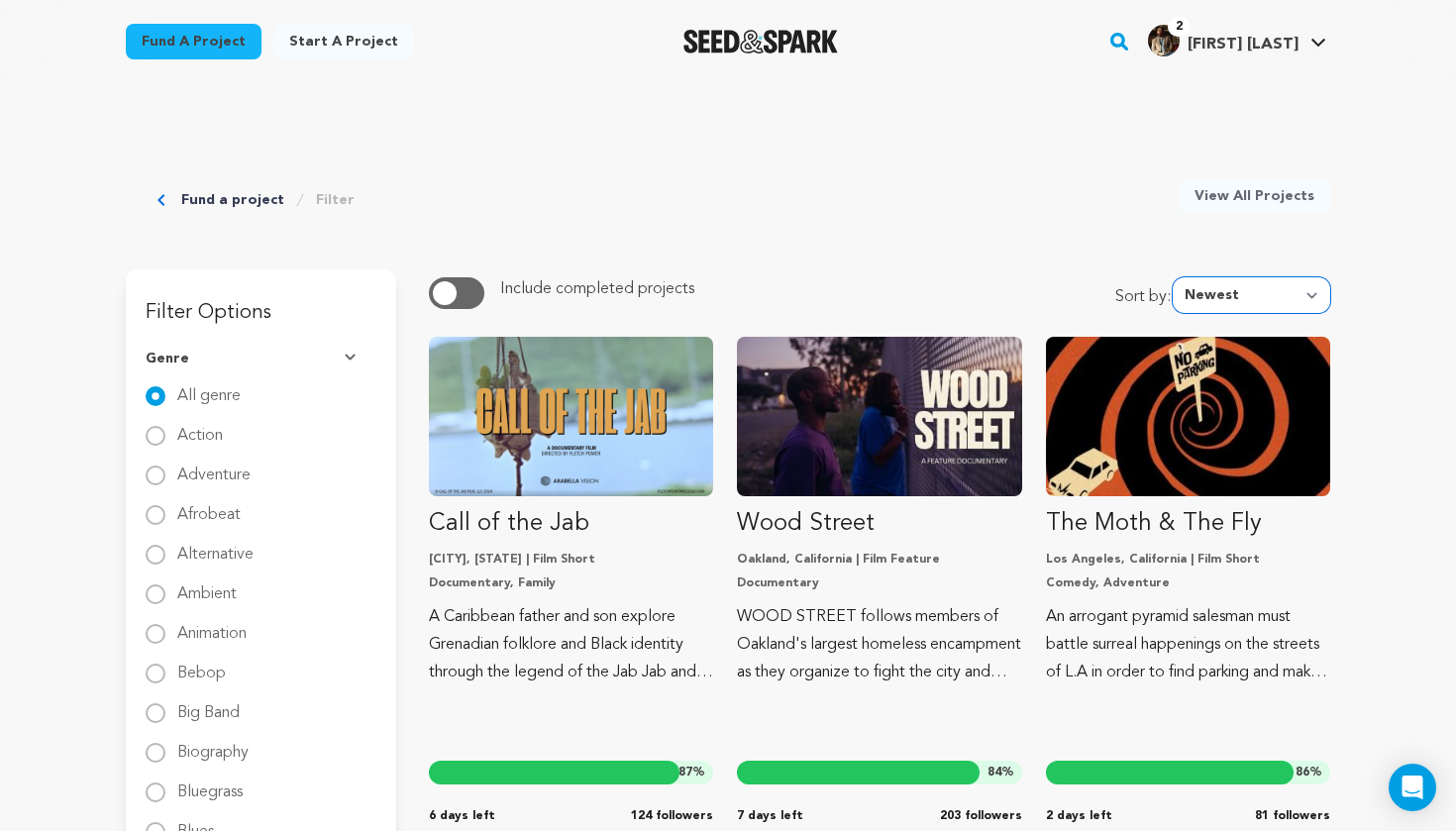 select on "amount_raised" 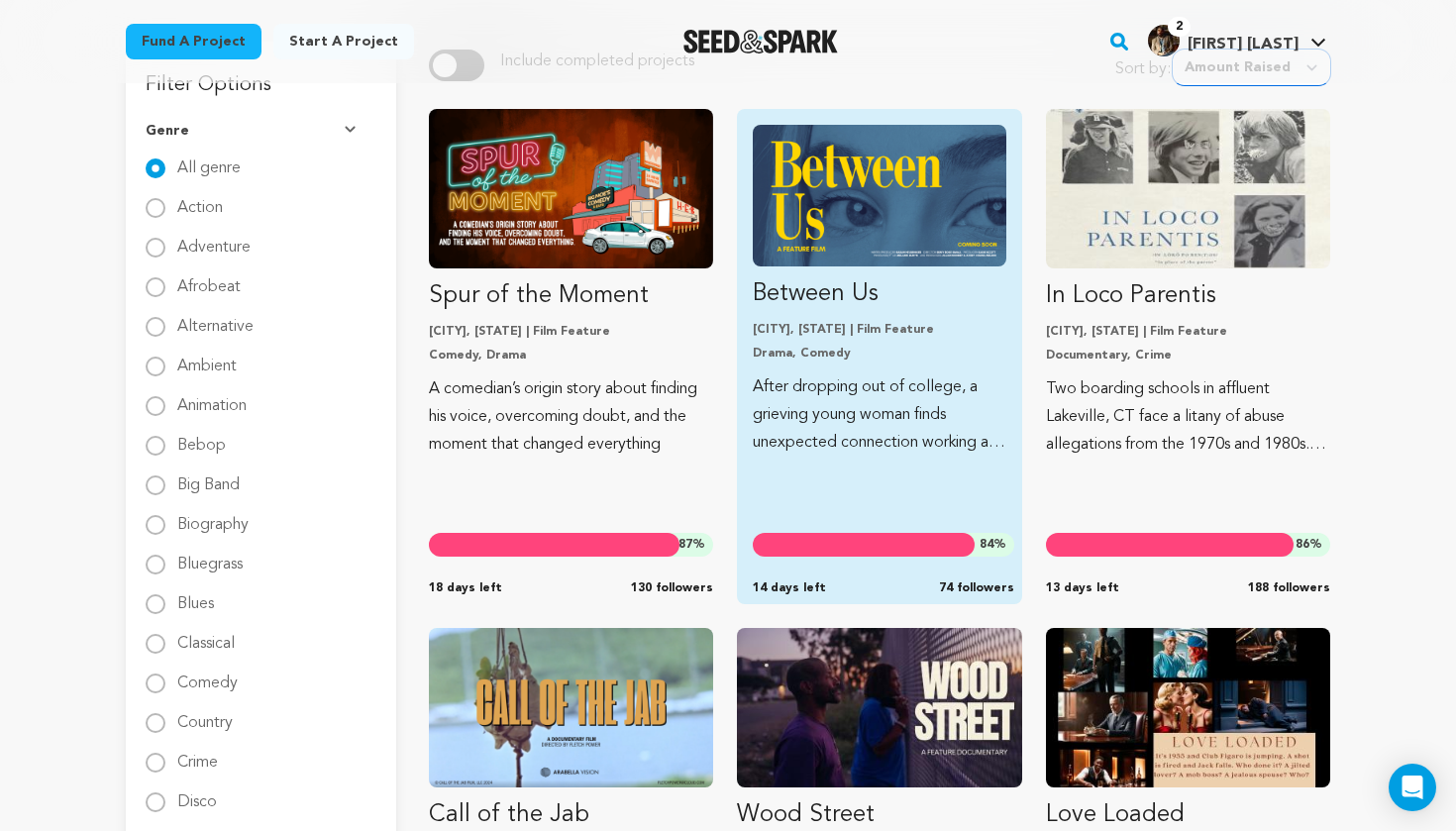 scroll, scrollTop: 178, scrollLeft: 0, axis: vertical 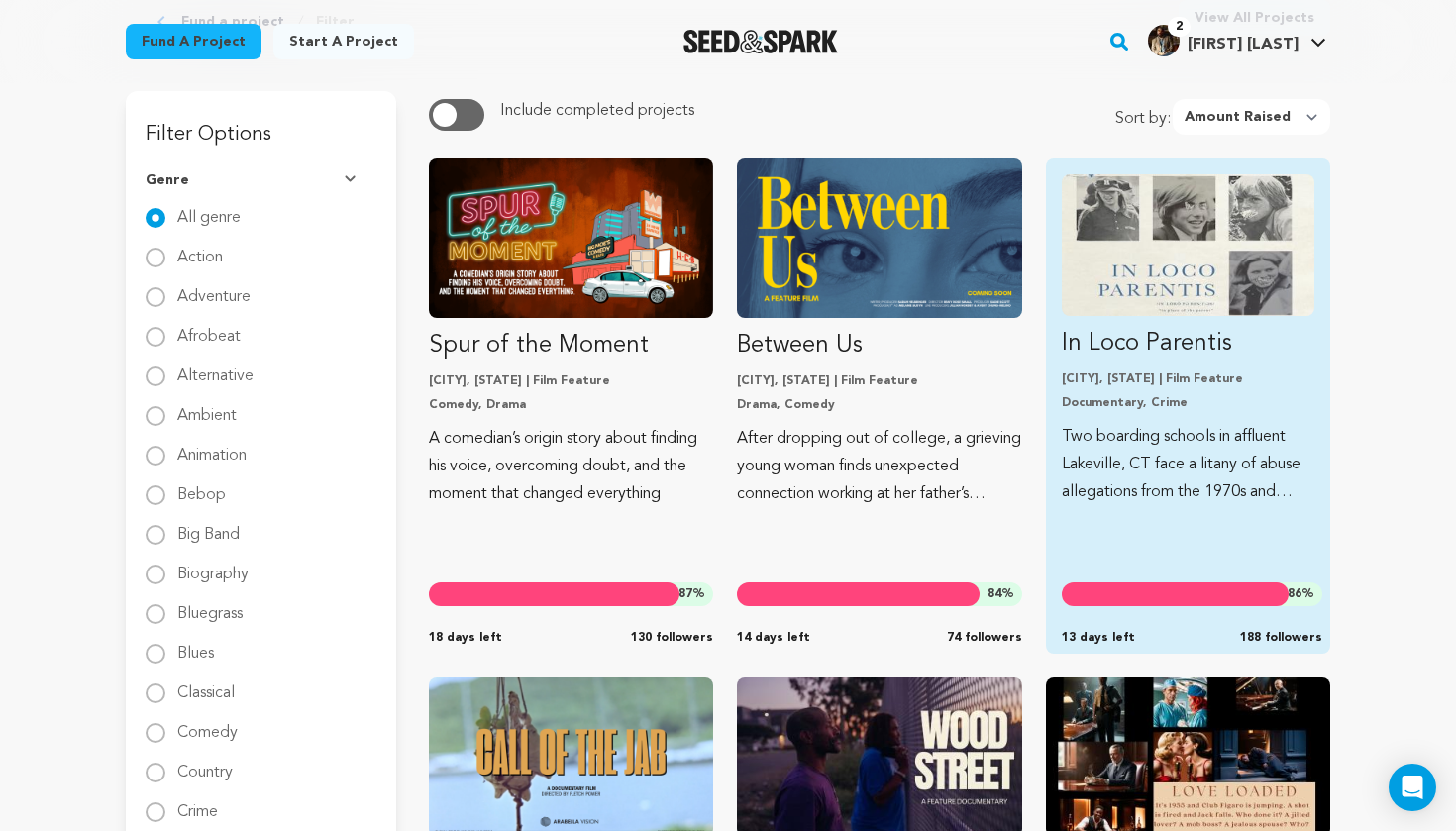 click at bounding box center [1188, 245] 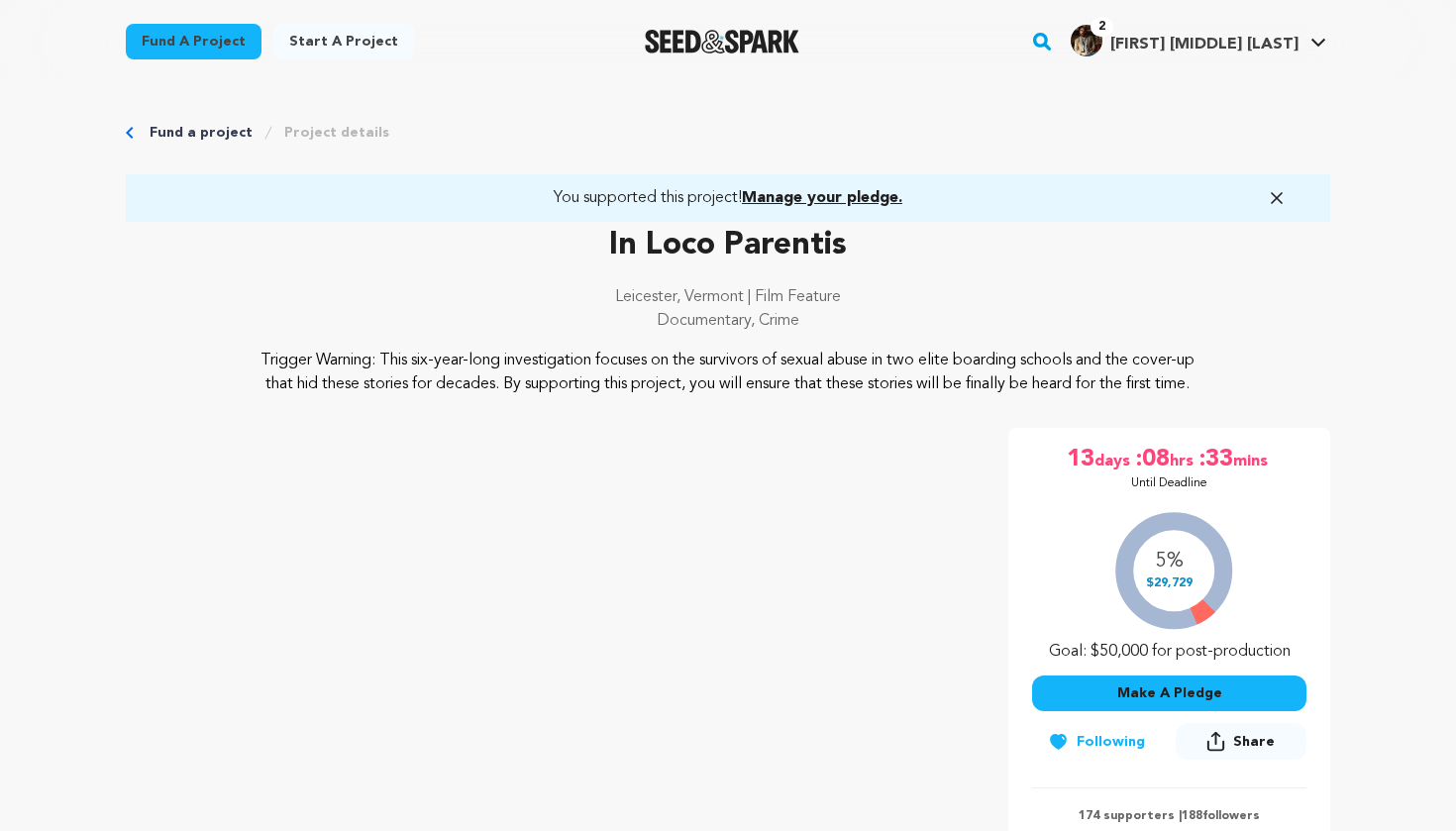 click on "In Loco Parentis
[CITY], [STATE] |                                 Film Feature
Documentary,
Crime" at bounding box center (728, 285) 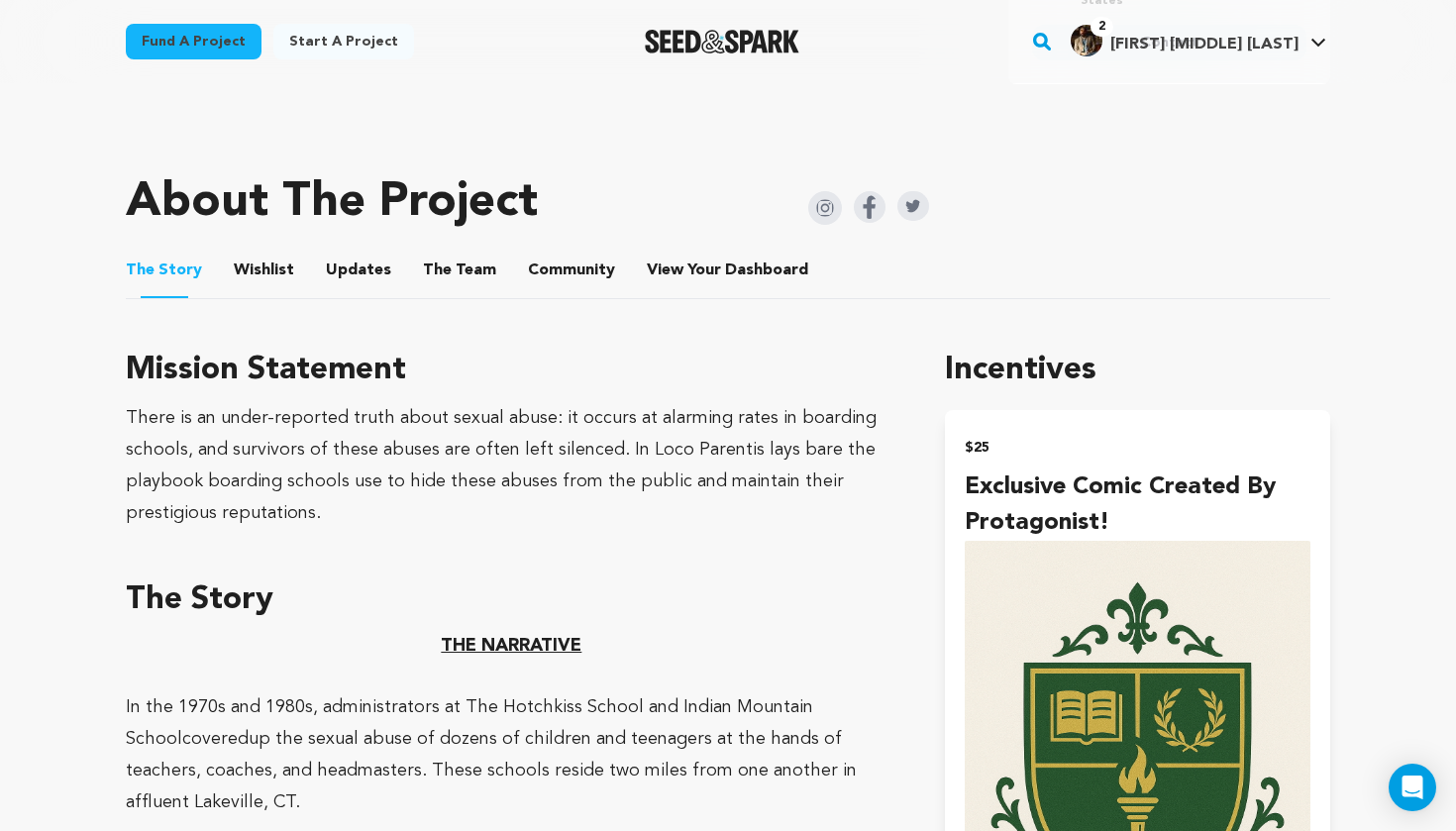 scroll, scrollTop: 364, scrollLeft: 0, axis: vertical 